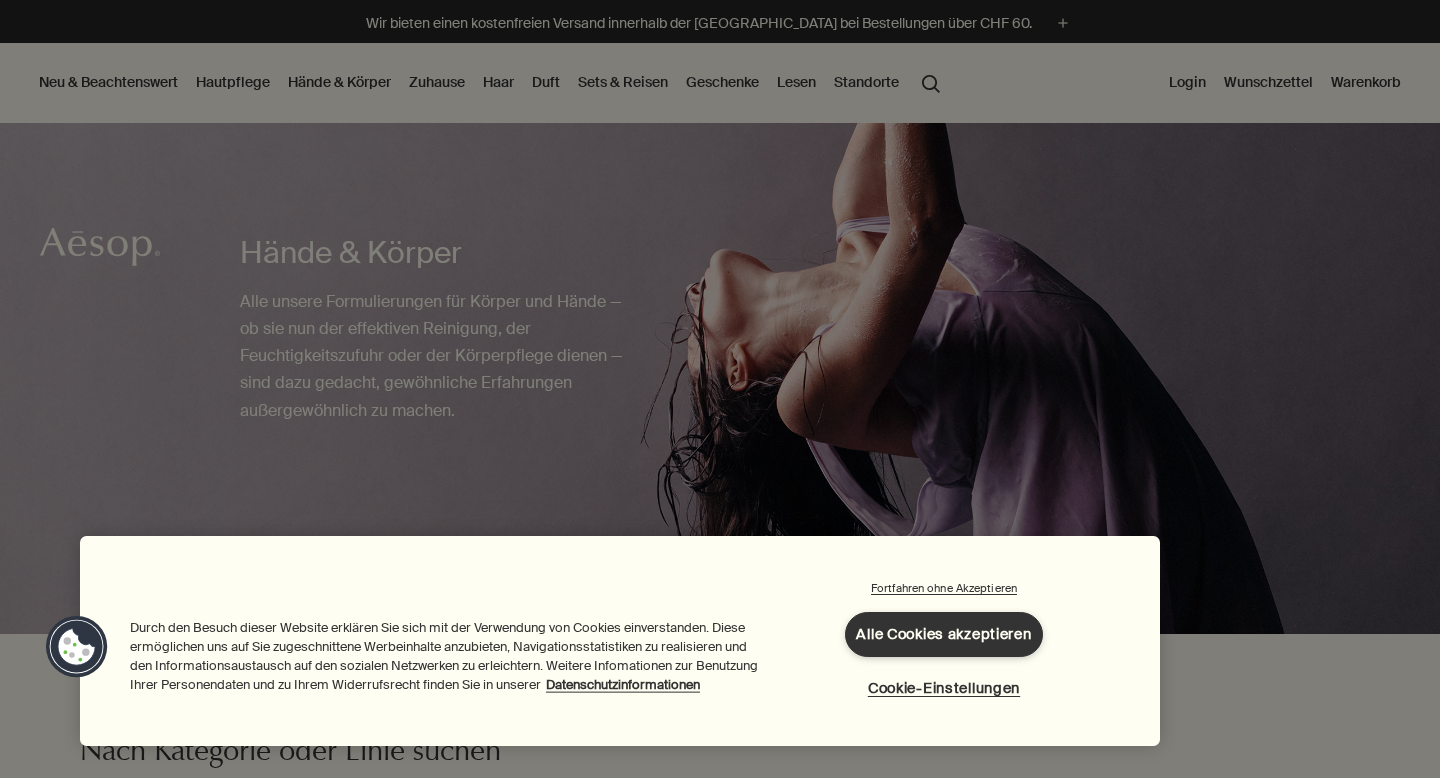 scroll, scrollTop: 0, scrollLeft: 0, axis: both 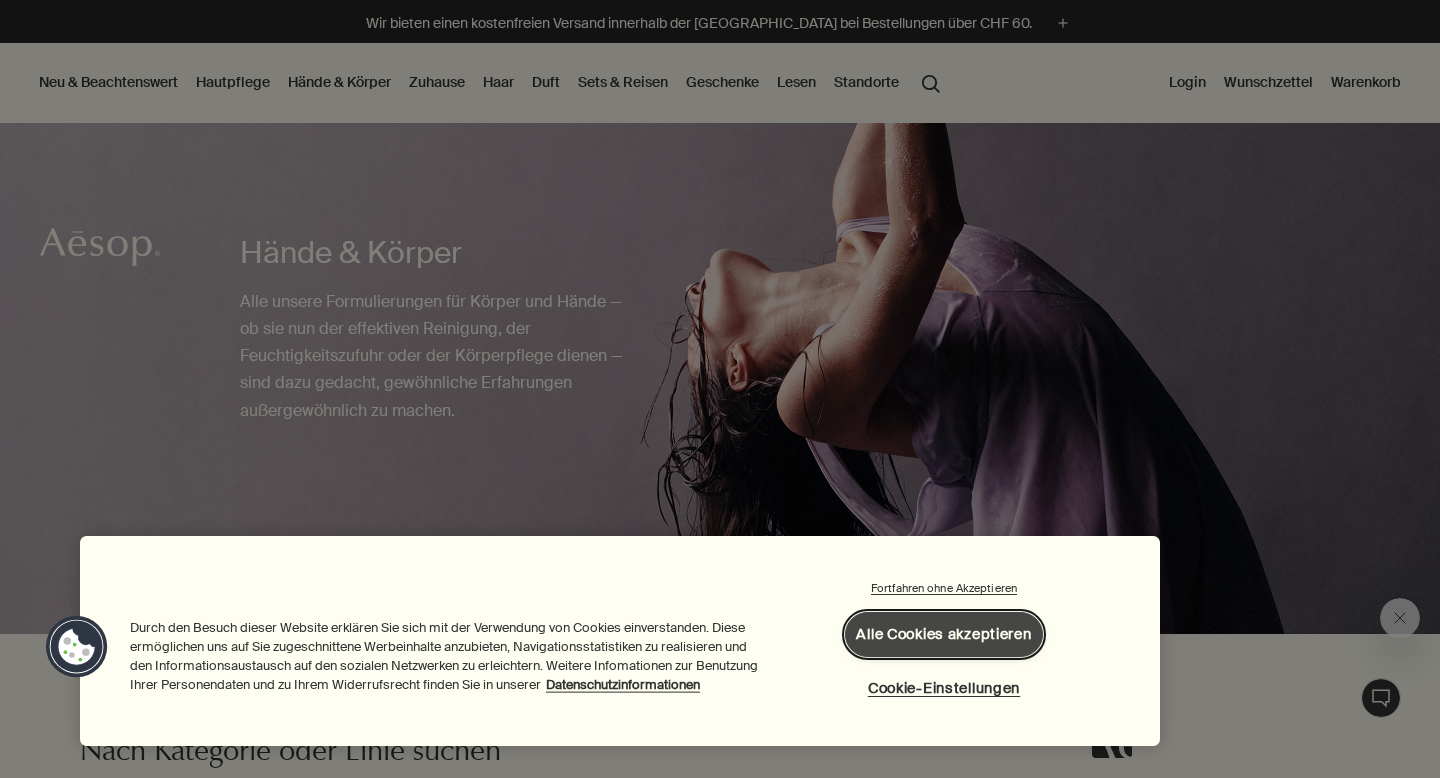 click on "Alle Cookies akzeptieren" at bounding box center [943, 634] 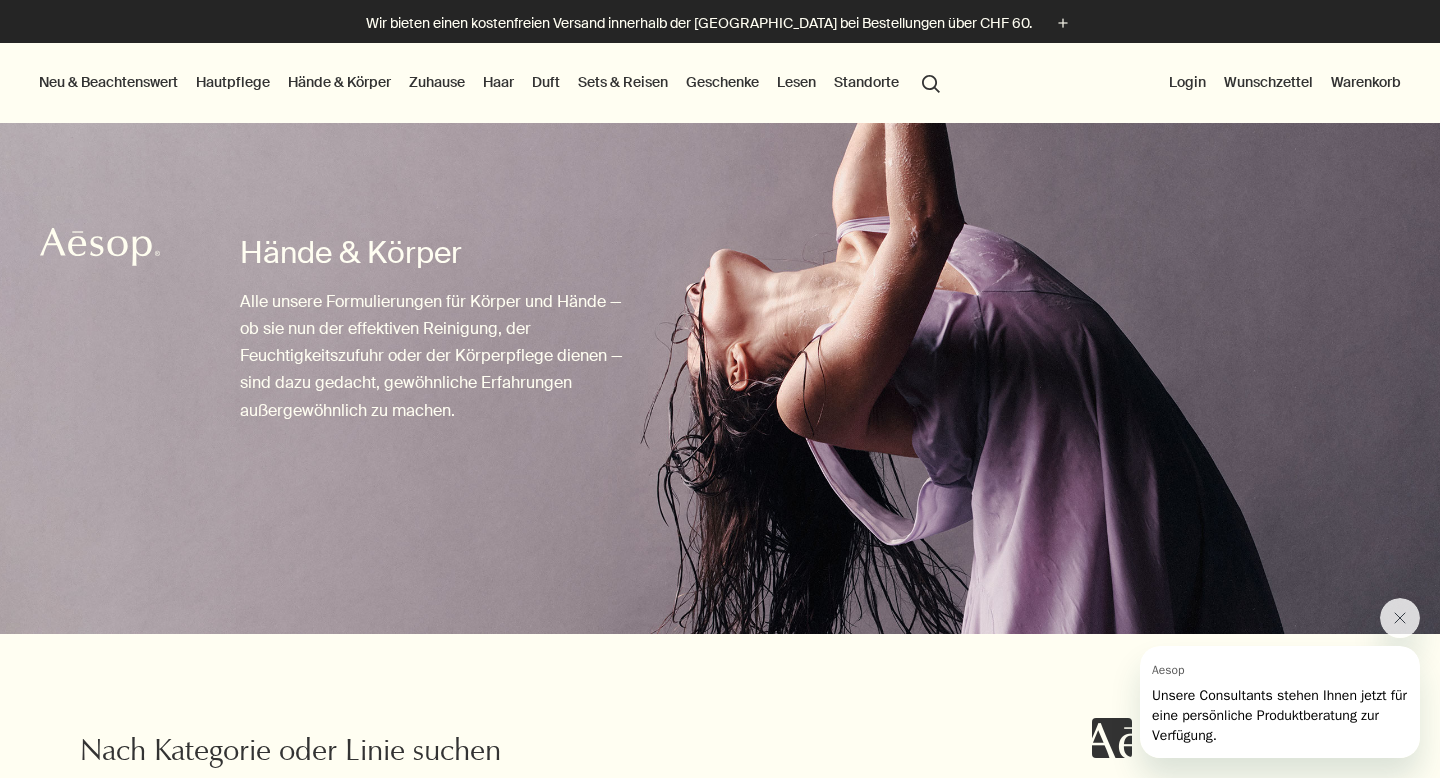 scroll, scrollTop: 459, scrollLeft: 0, axis: vertical 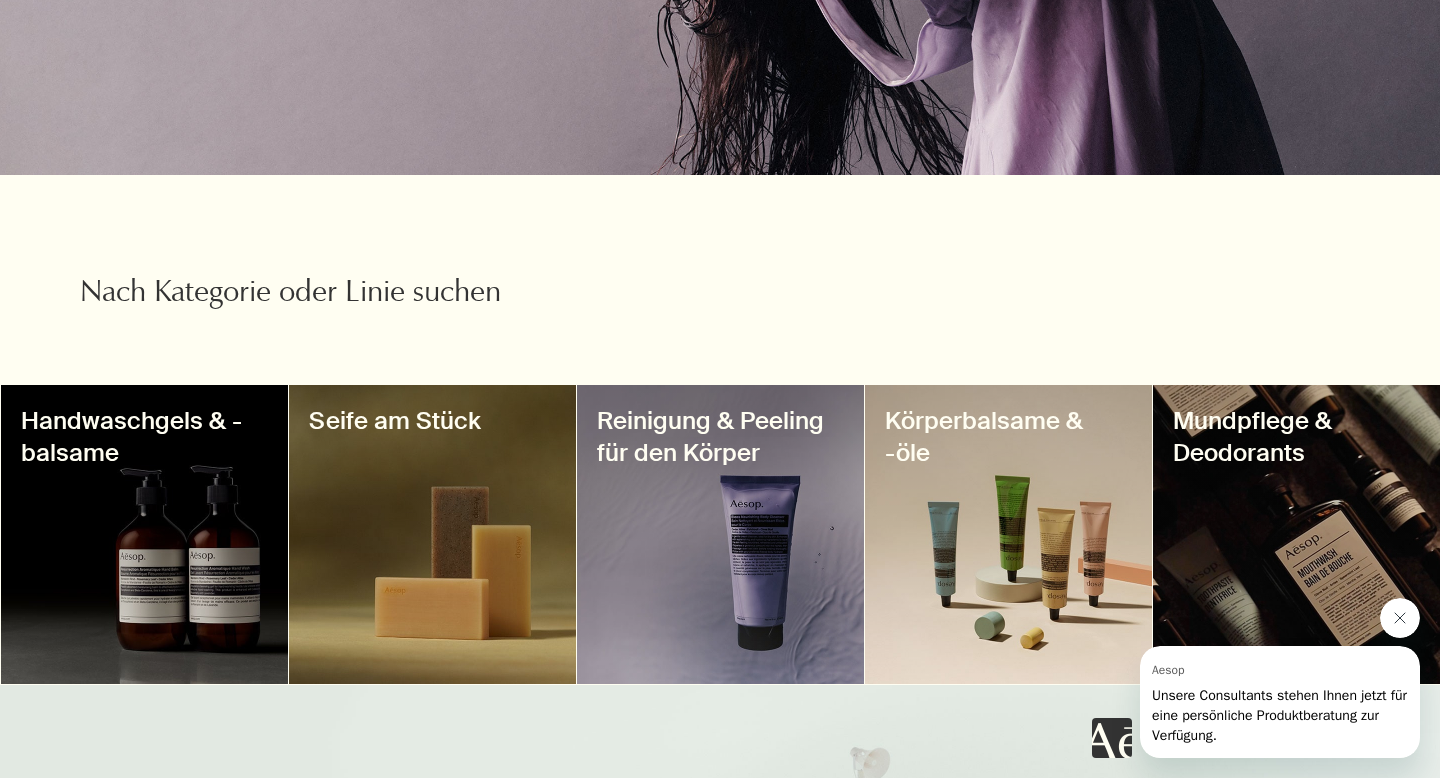 click 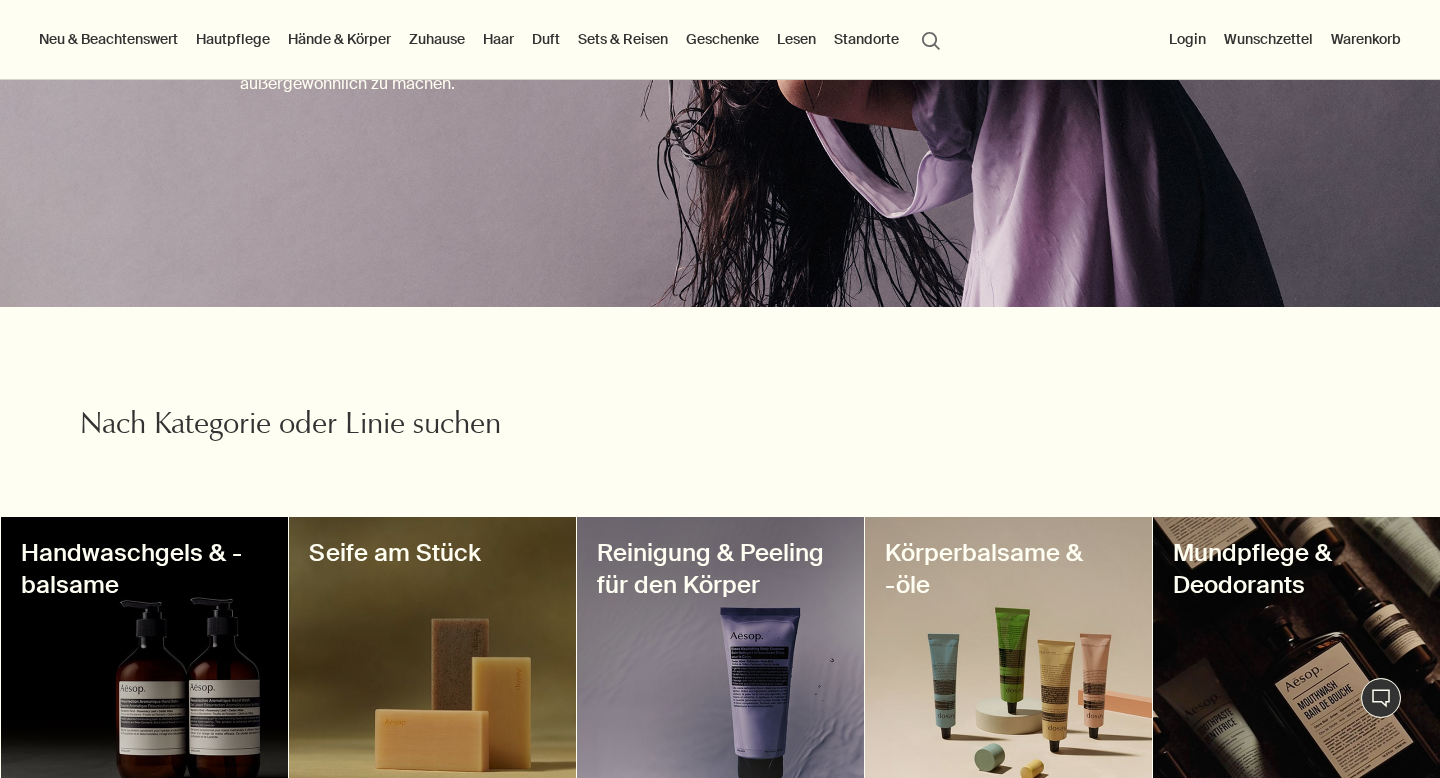scroll, scrollTop: 0, scrollLeft: 0, axis: both 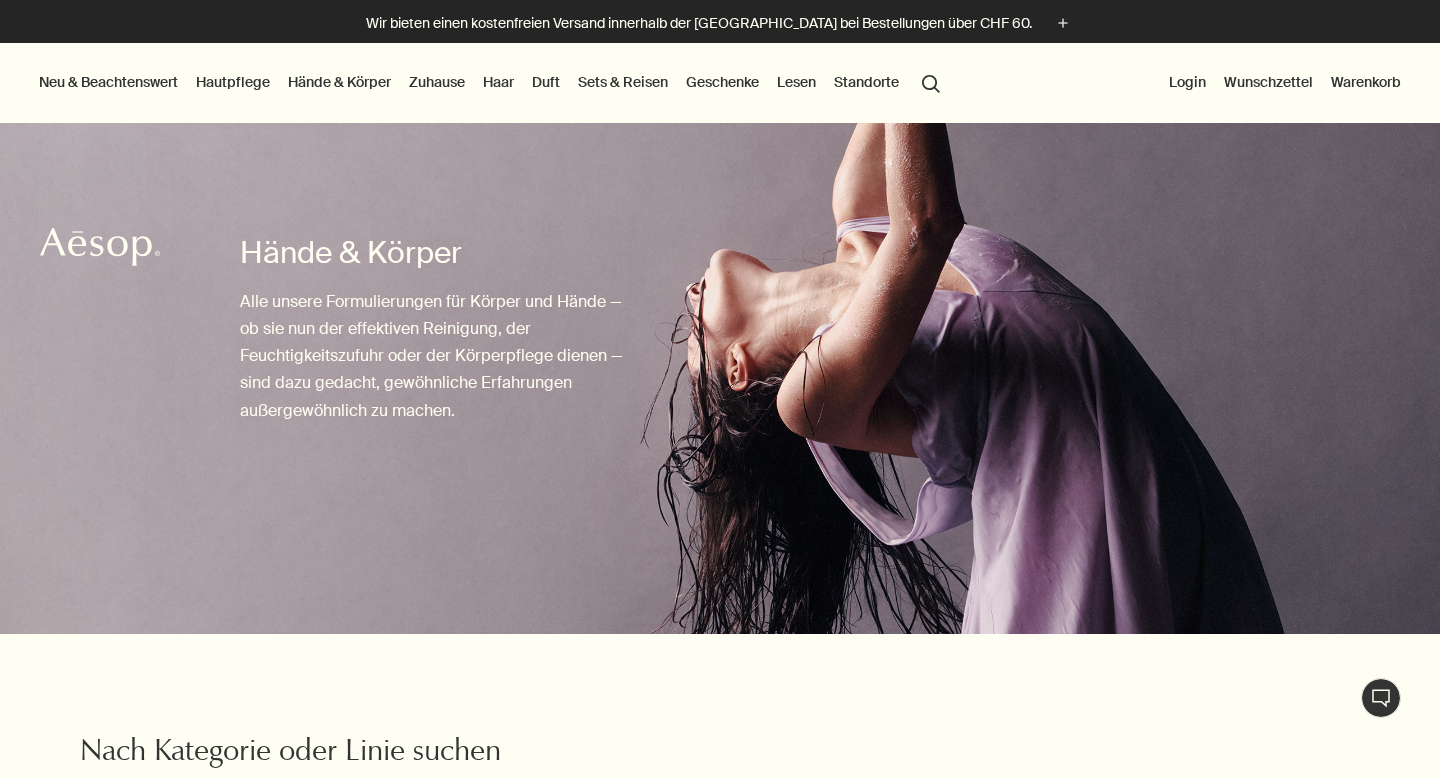 click on "search Suchen" at bounding box center [931, 82] 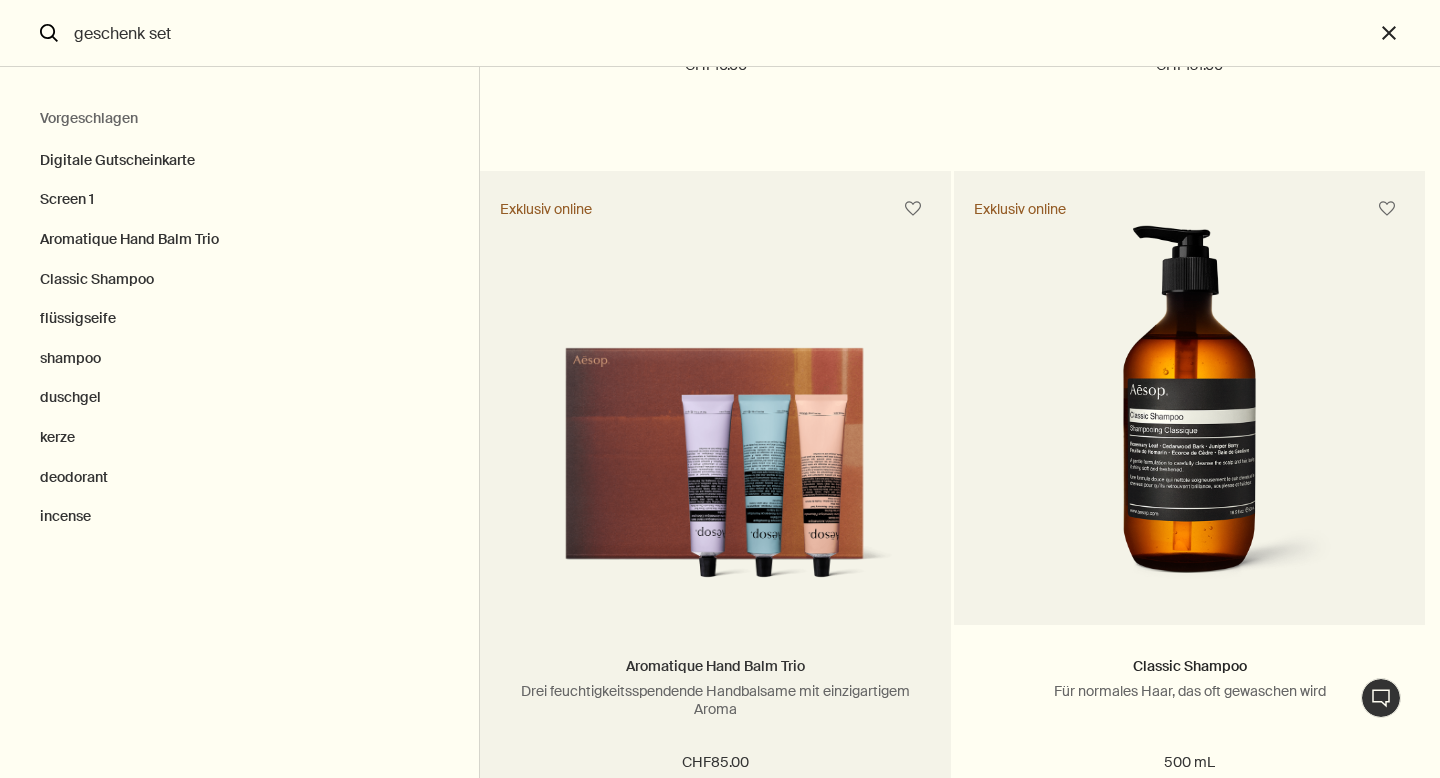scroll, scrollTop: 674, scrollLeft: 0, axis: vertical 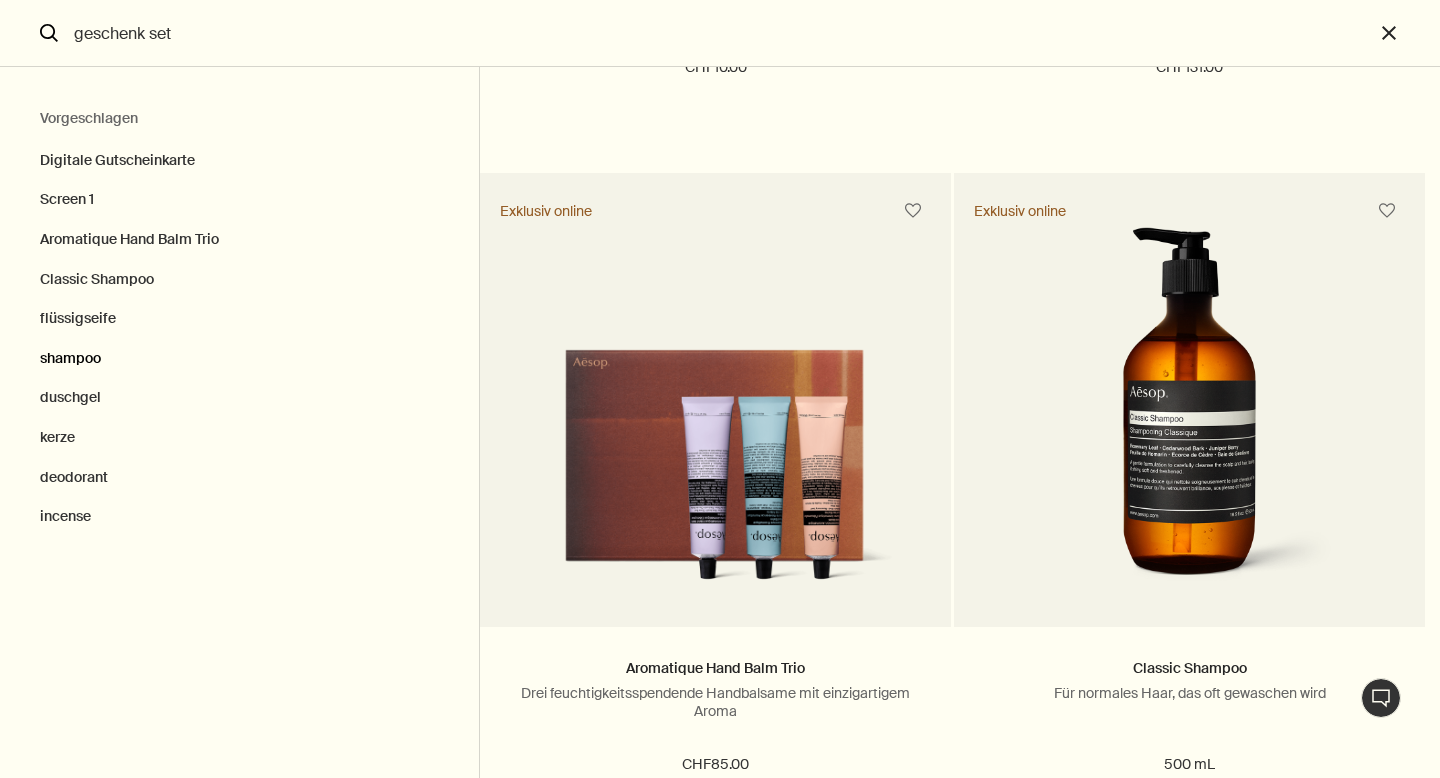 click on "shampoo" at bounding box center [239, 359] 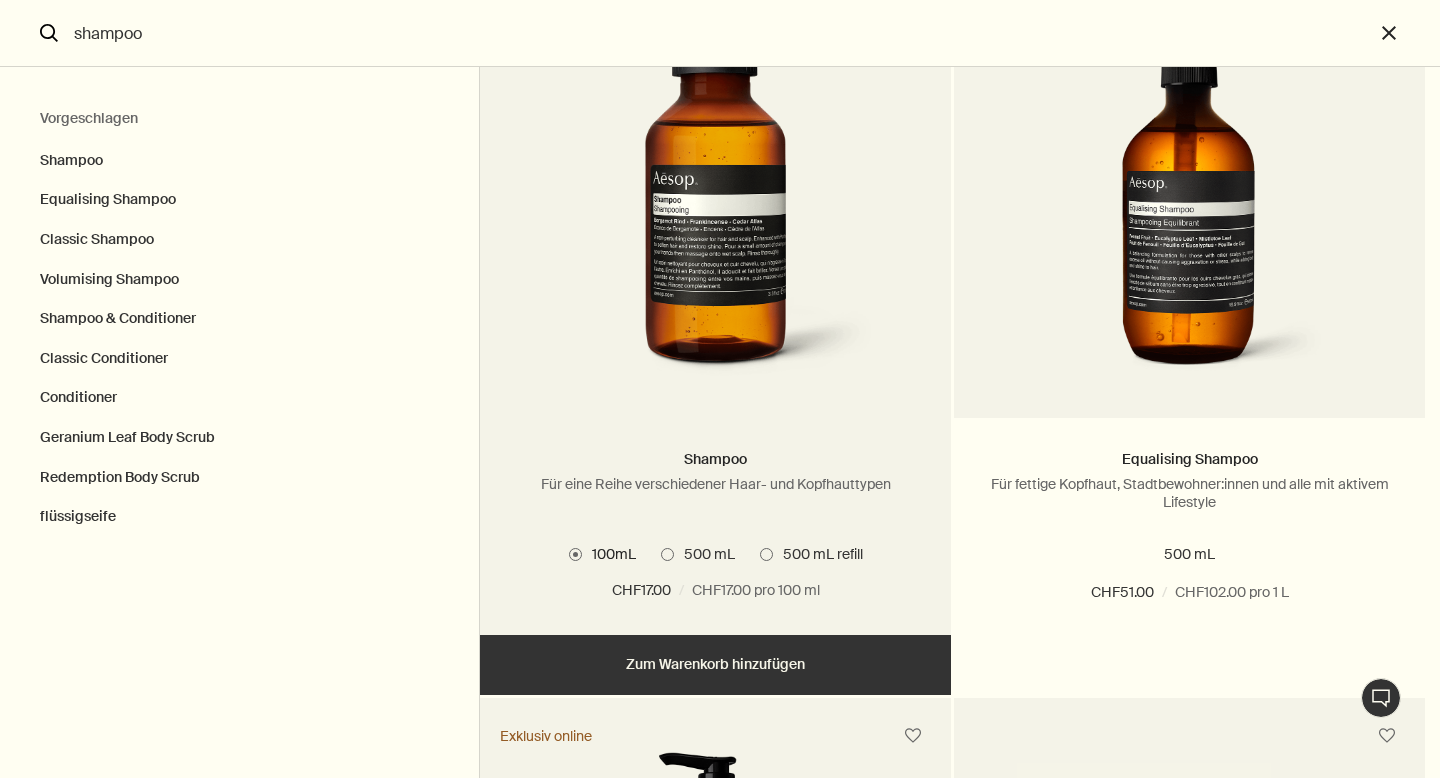 scroll, scrollTop: 186, scrollLeft: 0, axis: vertical 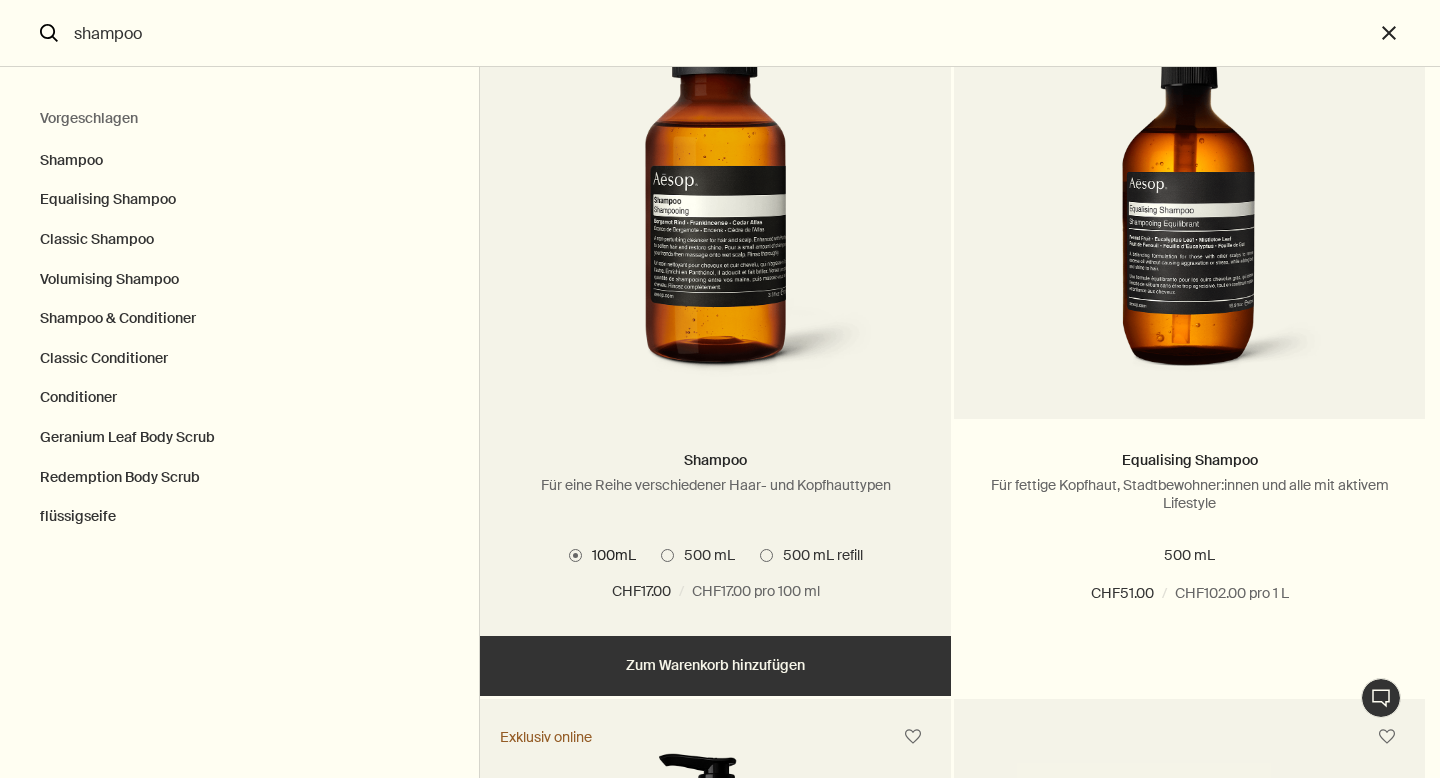 click on "500 mL" at bounding box center [704, 555] 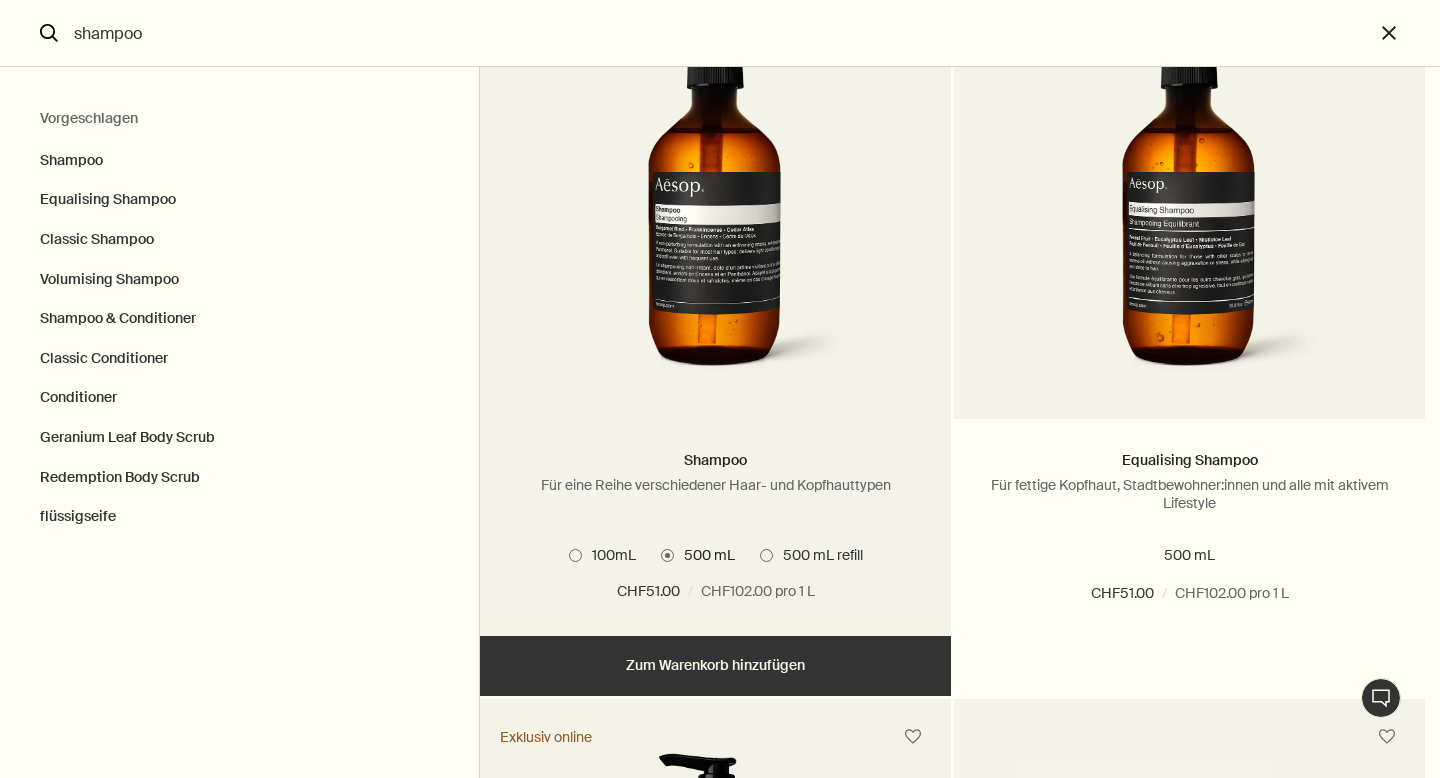 click at bounding box center [575, 555] 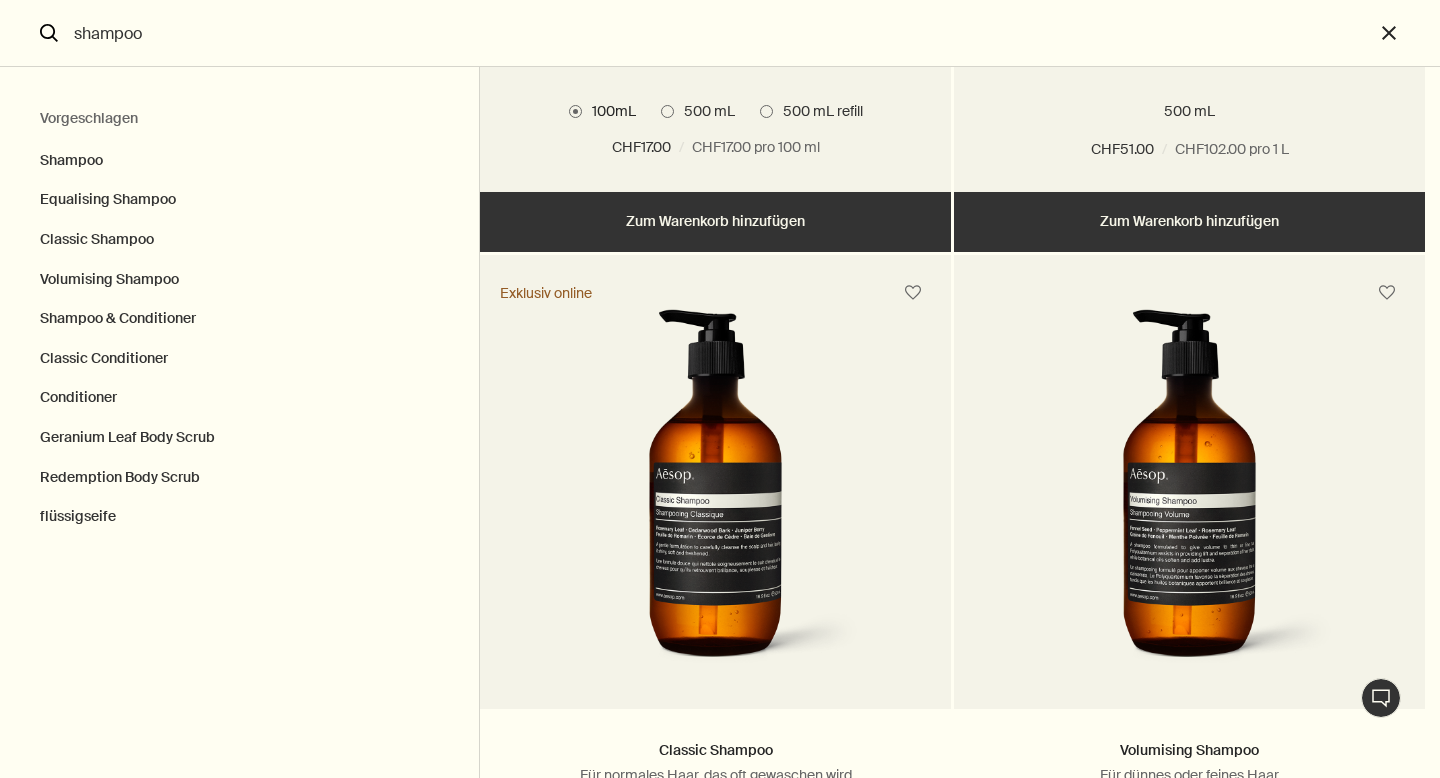 scroll, scrollTop: 628, scrollLeft: 0, axis: vertical 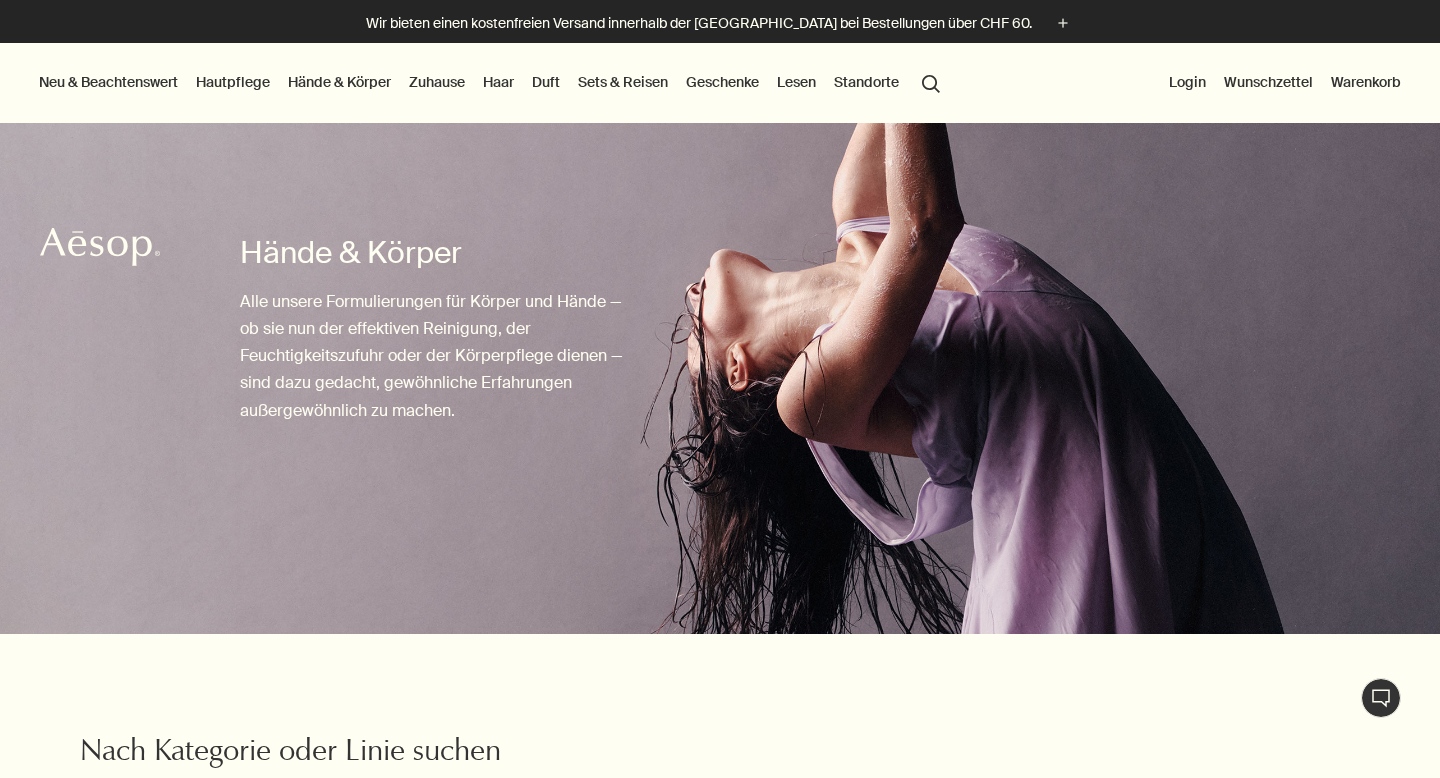 click on "Geschenke Geschenke entdecken   rightArrow Beliebte Formulierungen Produktkombinationen zum Verschenken Geschenke für das Zuhause Geschenke für die Reise Saisonale Geschenksets Alle geschenke ansehen Ein Geschenk für jedermann Digitale Gutscheinkarte Geschenkwegweiser   rightArrow Enge Geschenkauswahl für jede zu beschenkende Person" at bounding box center (722, 83) 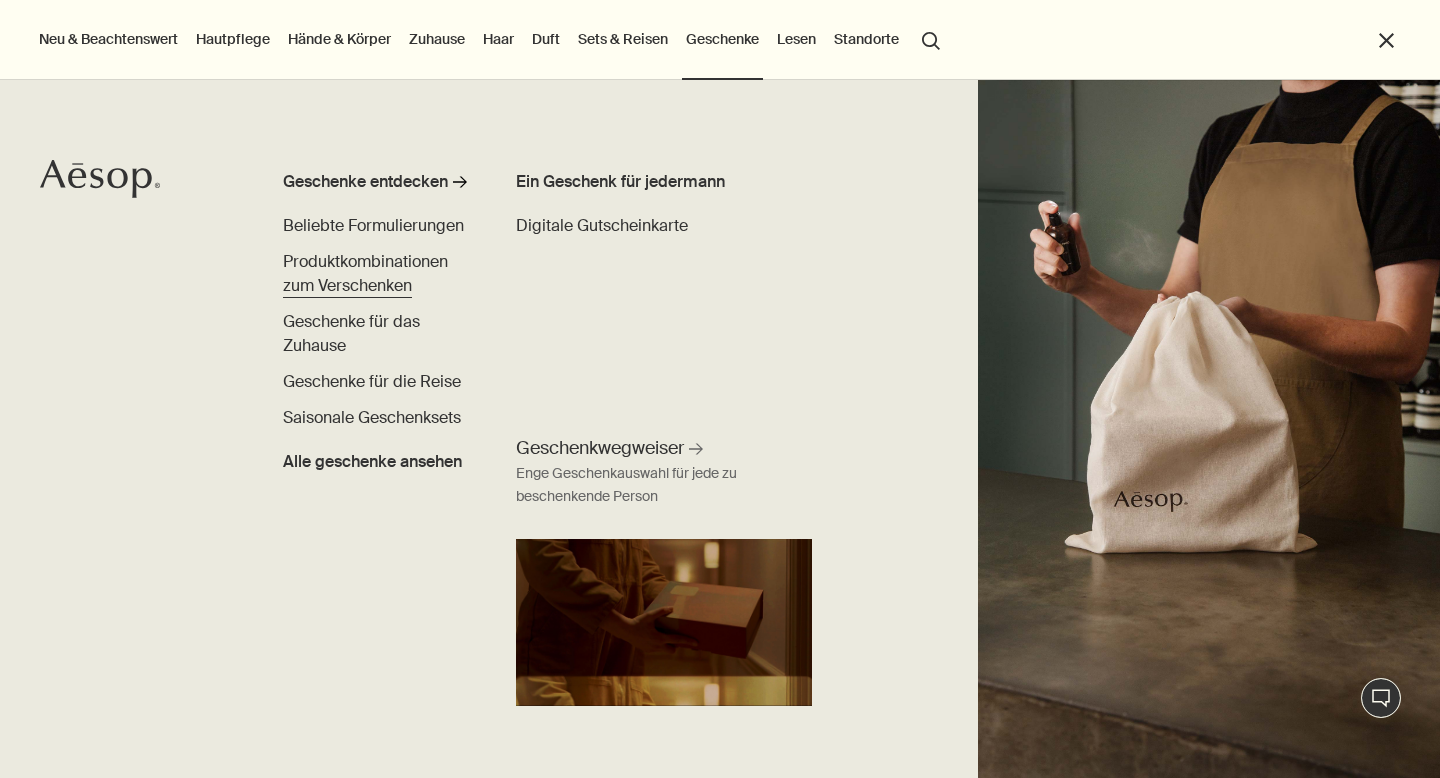 click on "Produktkombinationen zum Verschenken" at bounding box center [365, 273] 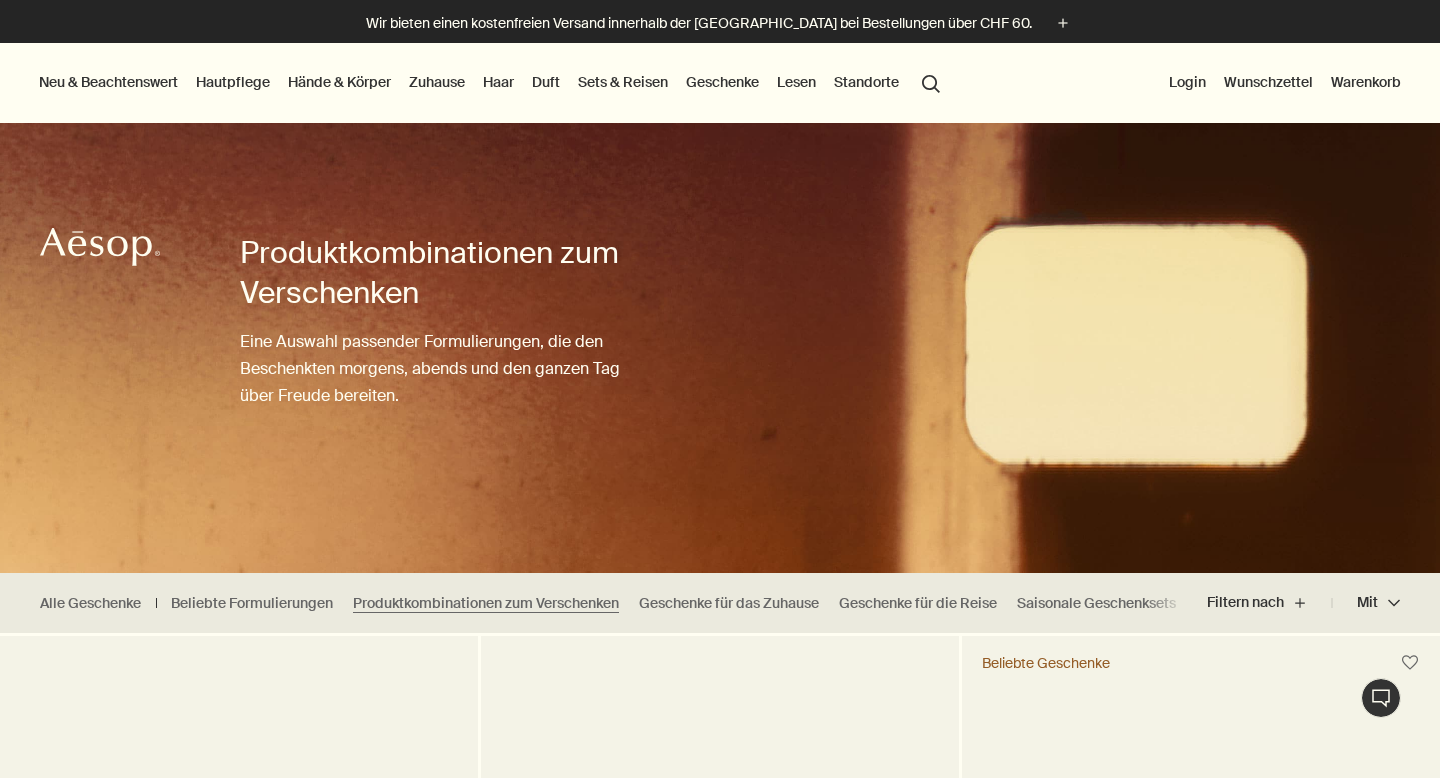 scroll, scrollTop: 139, scrollLeft: 0, axis: vertical 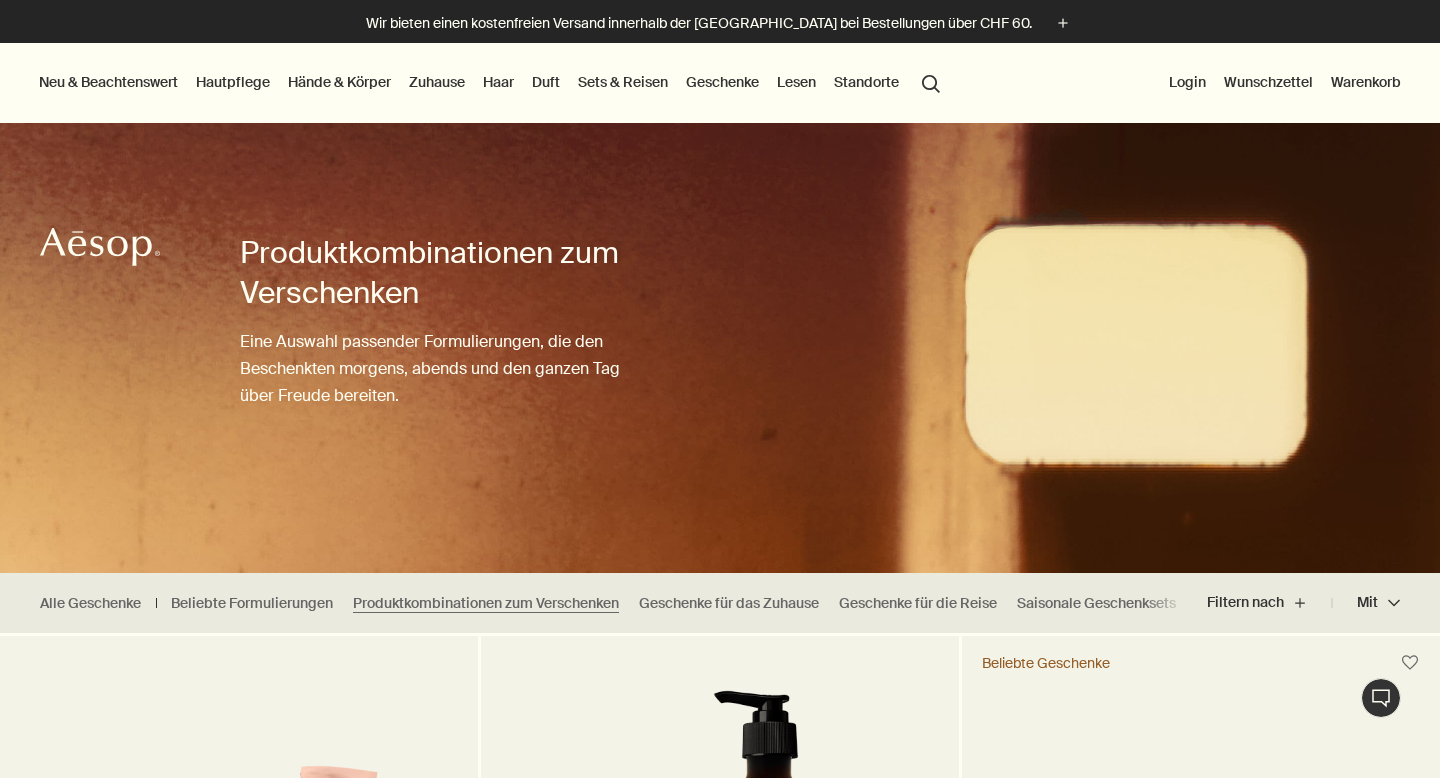click on "Hände & Körper" at bounding box center (339, 82) 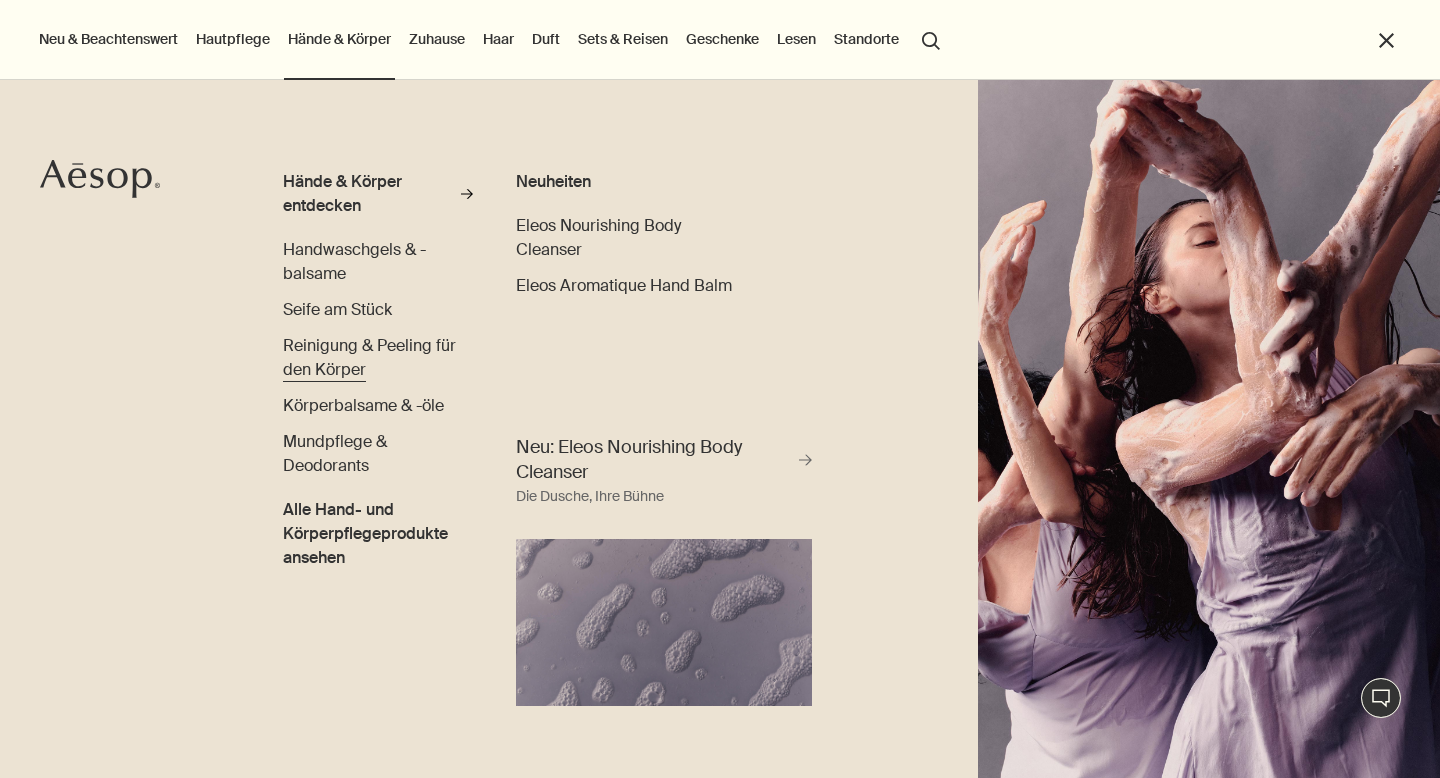click on "Reinigung & Peeling für den Körper" at bounding box center (369, 357) 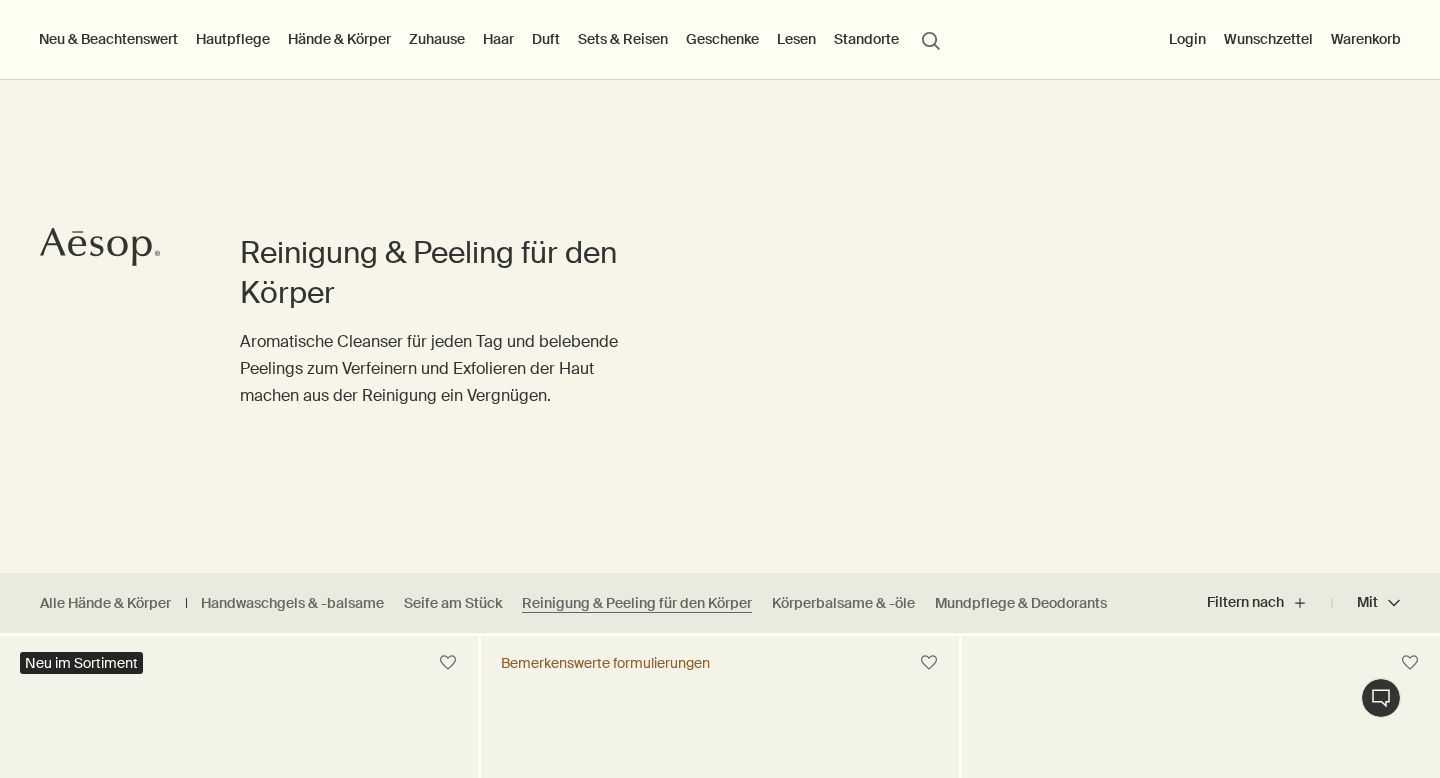 scroll, scrollTop: 445, scrollLeft: 0, axis: vertical 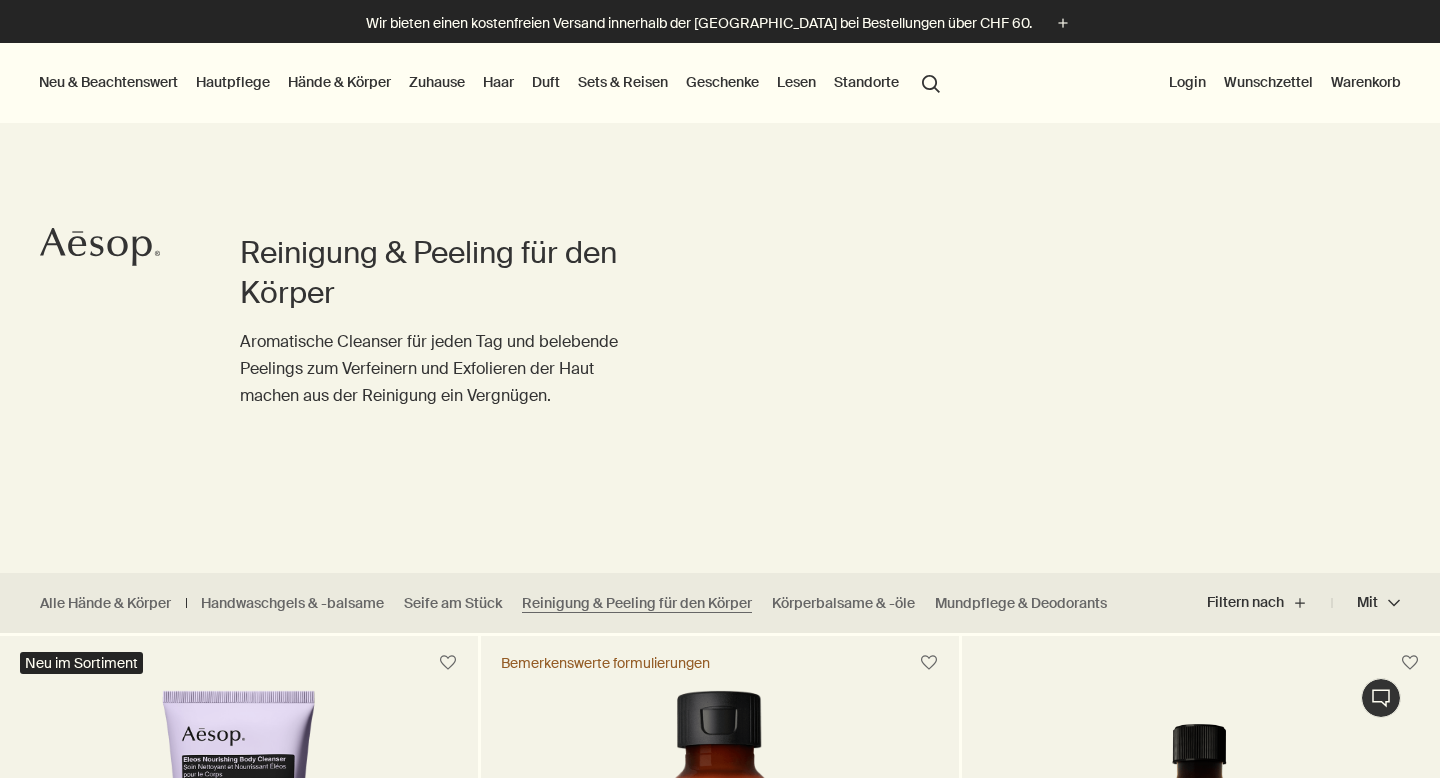 click on "Sets & Reisen" at bounding box center (623, 82) 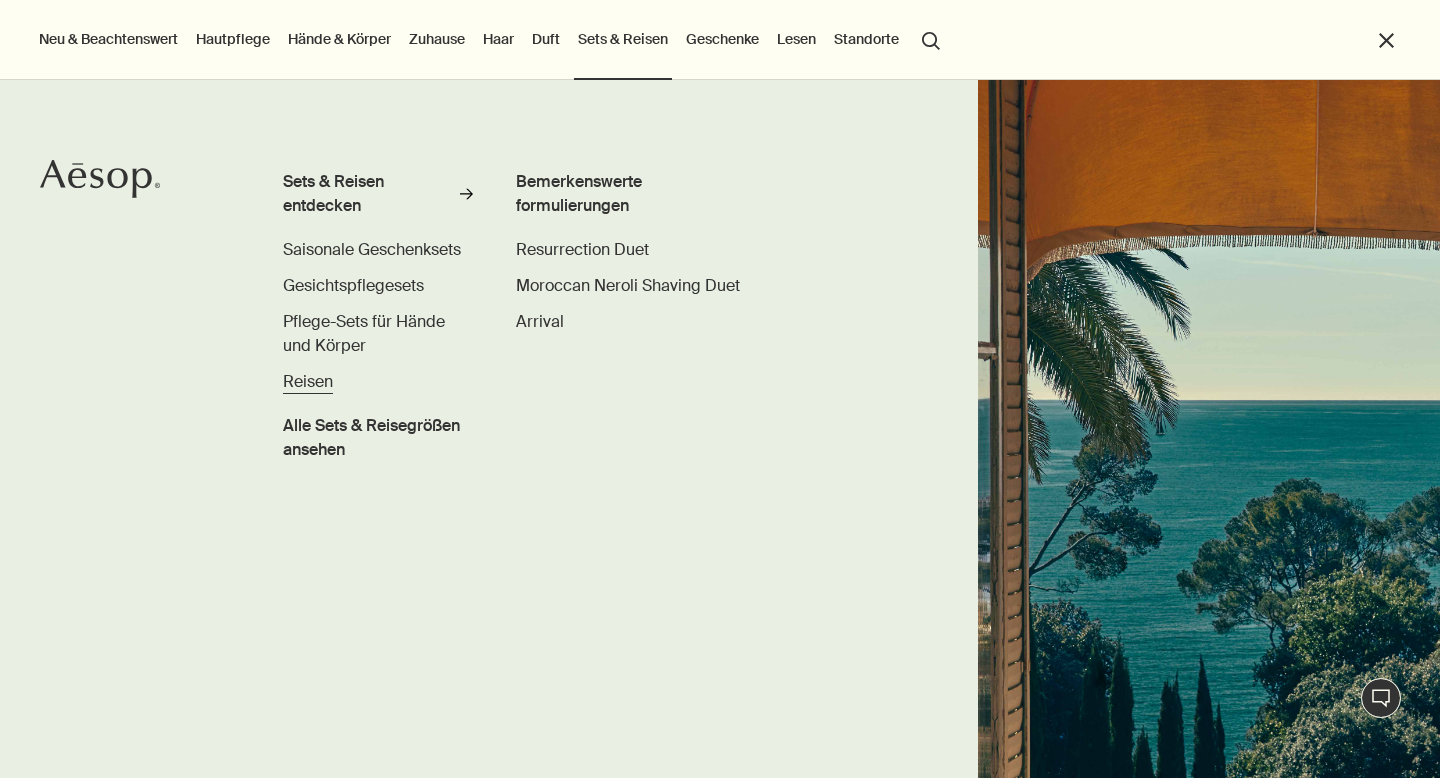 click on "Reisen" at bounding box center (308, 381) 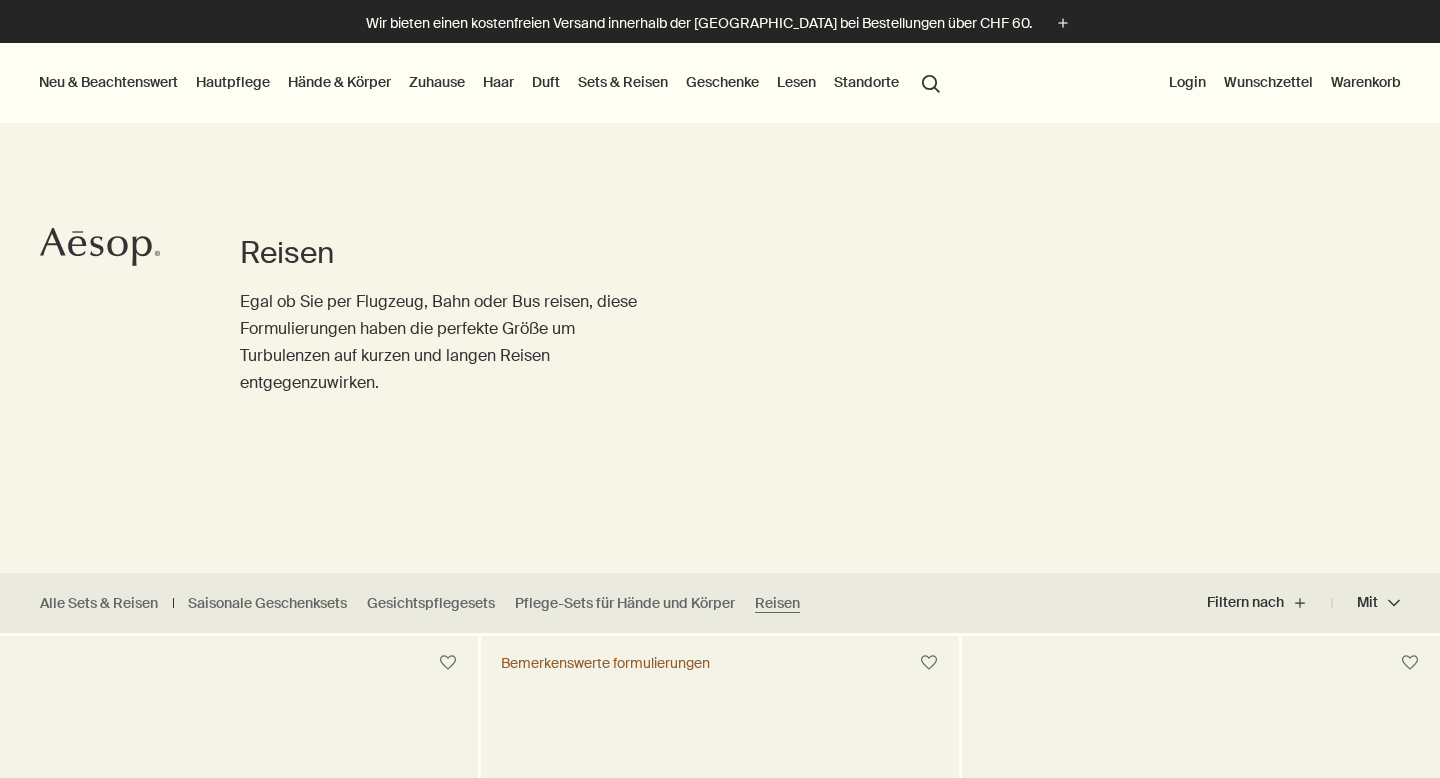 scroll, scrollTop: 578, scrollLeft: 0, axis: vertical 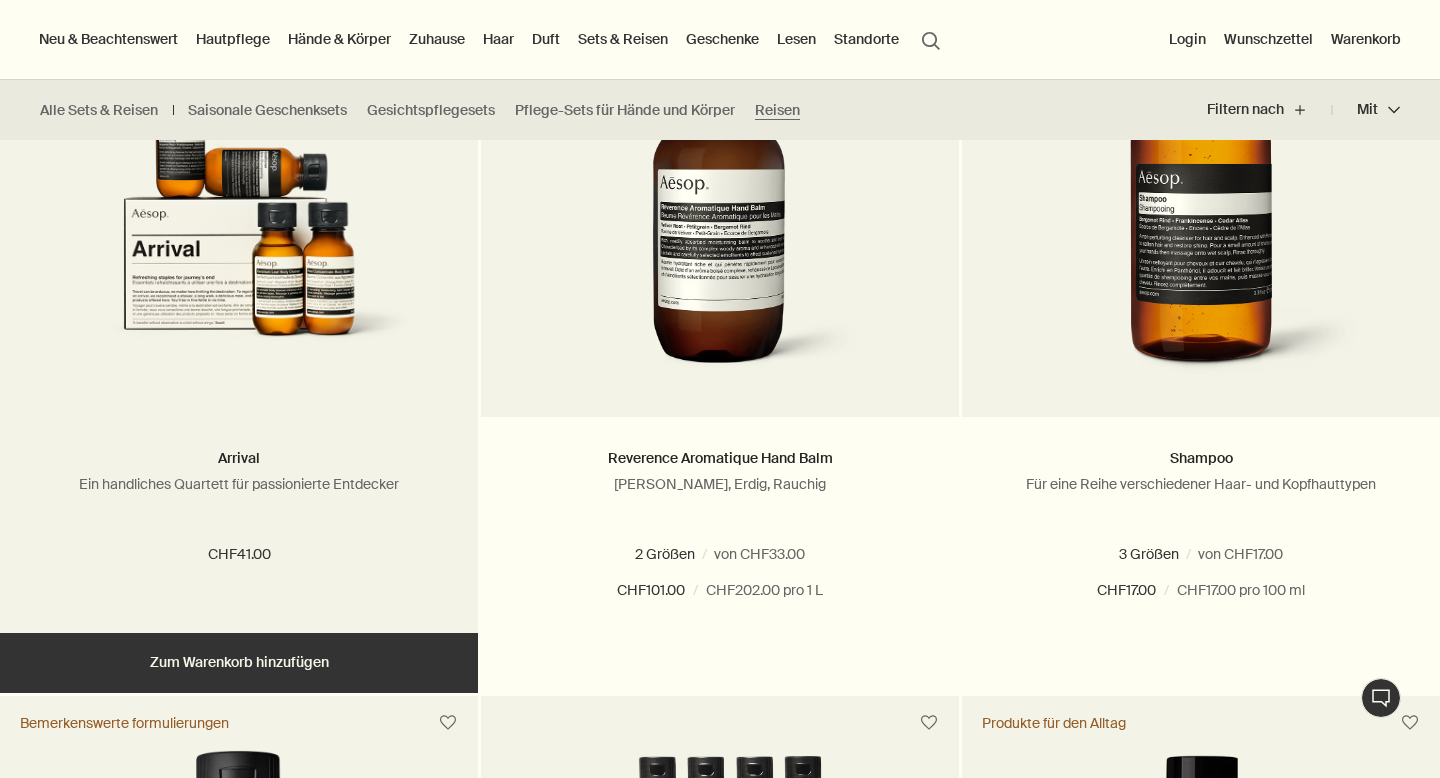 click at bounding box center (239, 204) 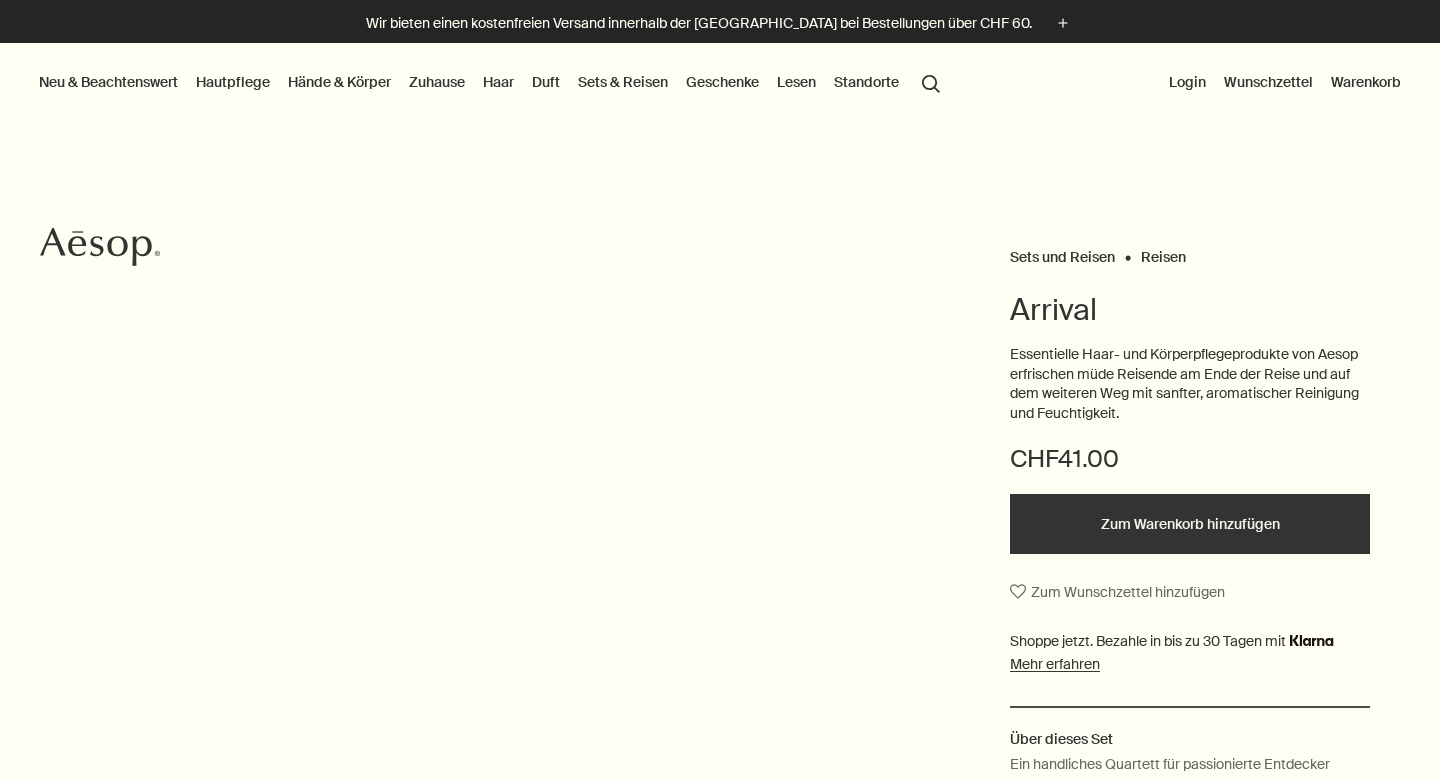scroll, scrollTop: 0, scrollLeft: 0, axis: both 